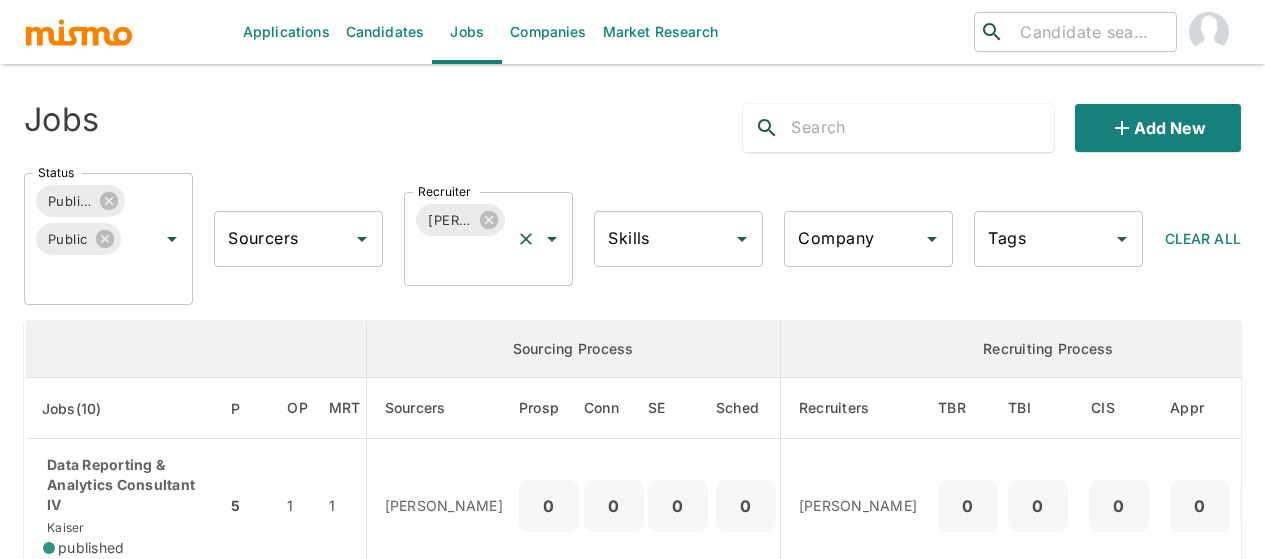 scroll, scrollTop: 100, scrollLeft: 0, axis: vertical 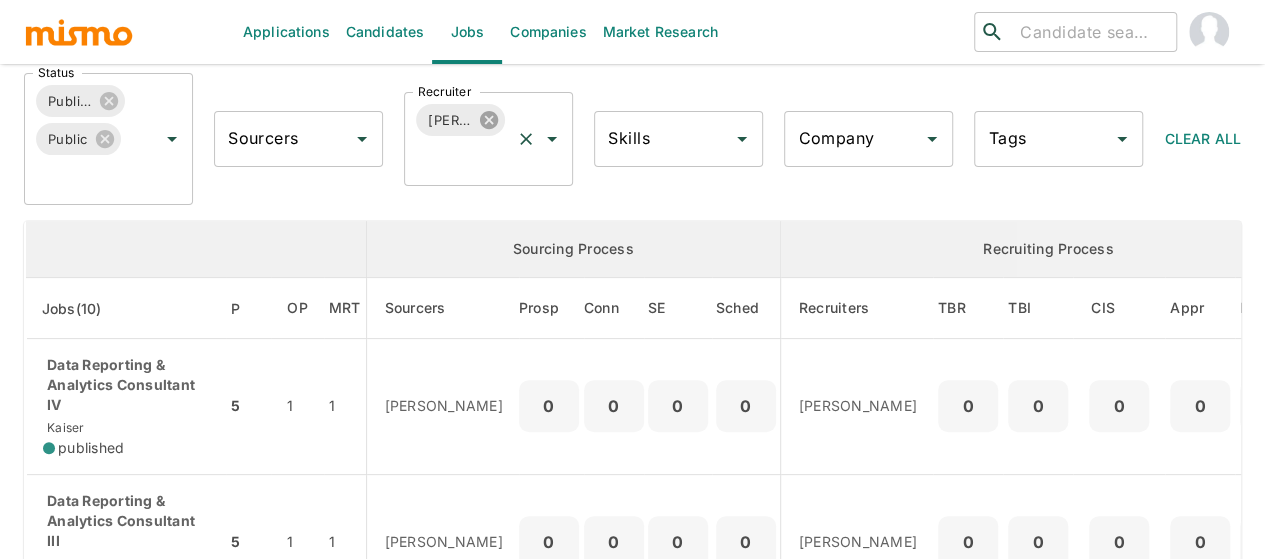 click 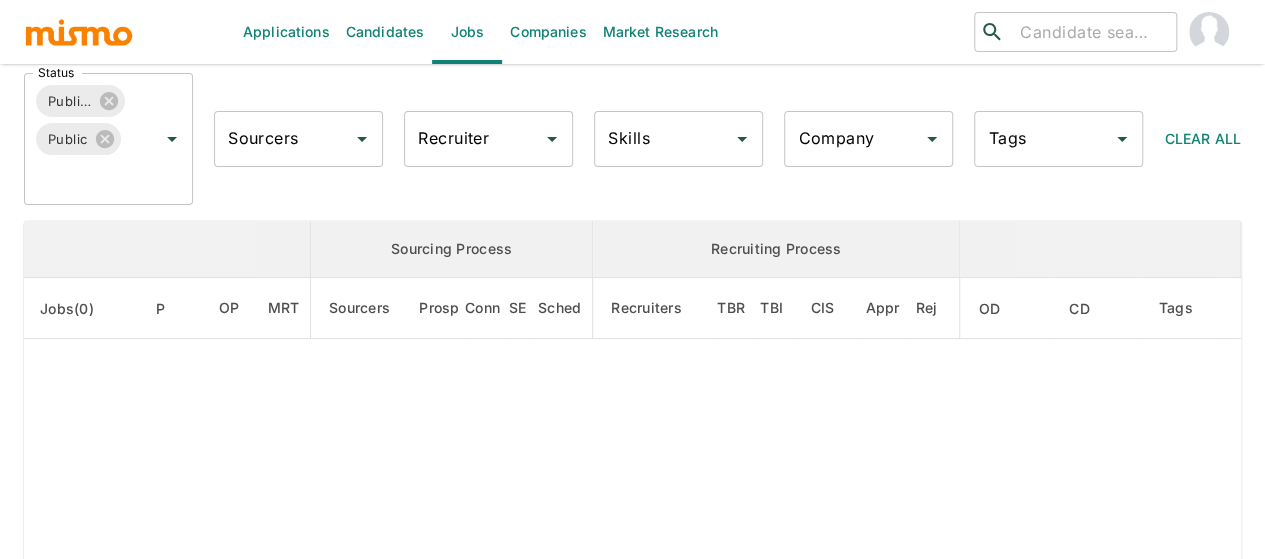 click on "Recruiter" at bounding box center [473, 139] 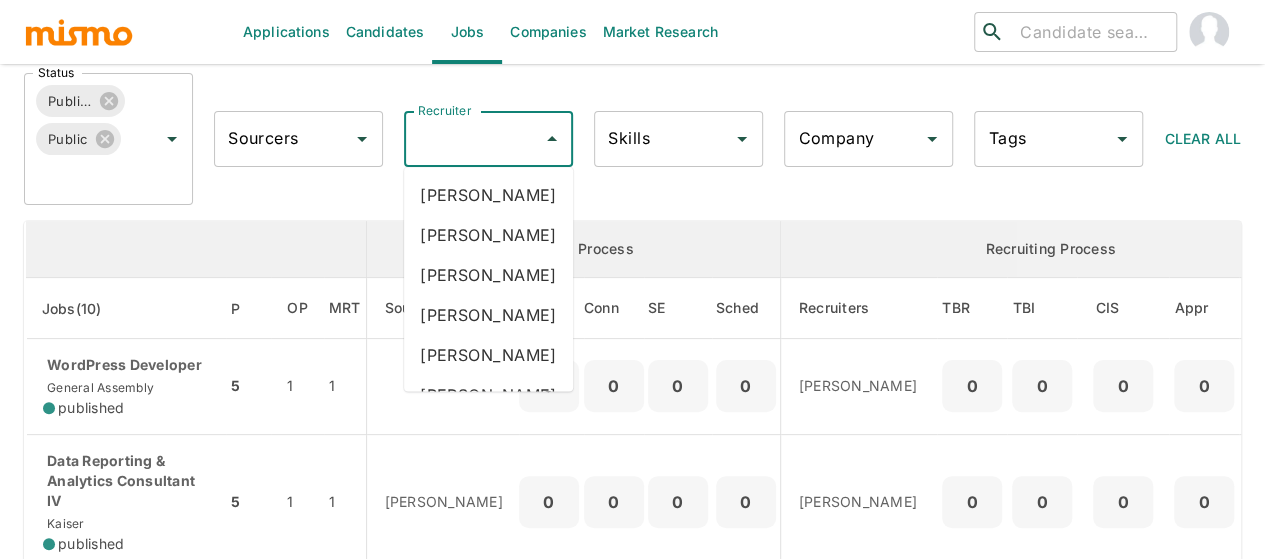 click on "Recruiter" at bounding box center (473, 139) 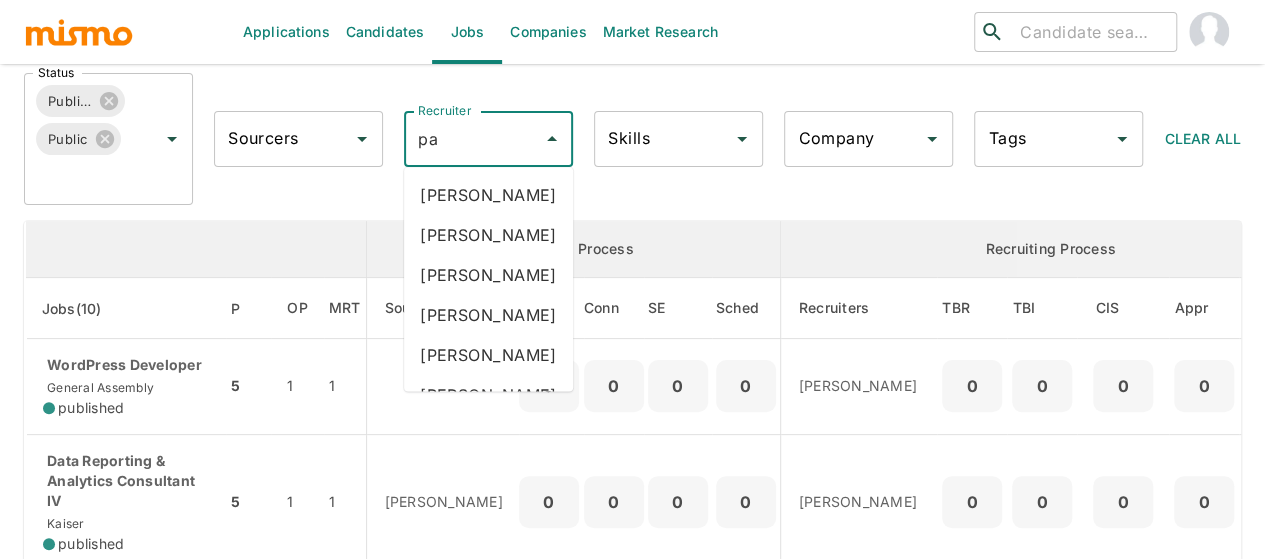 type on "pao" 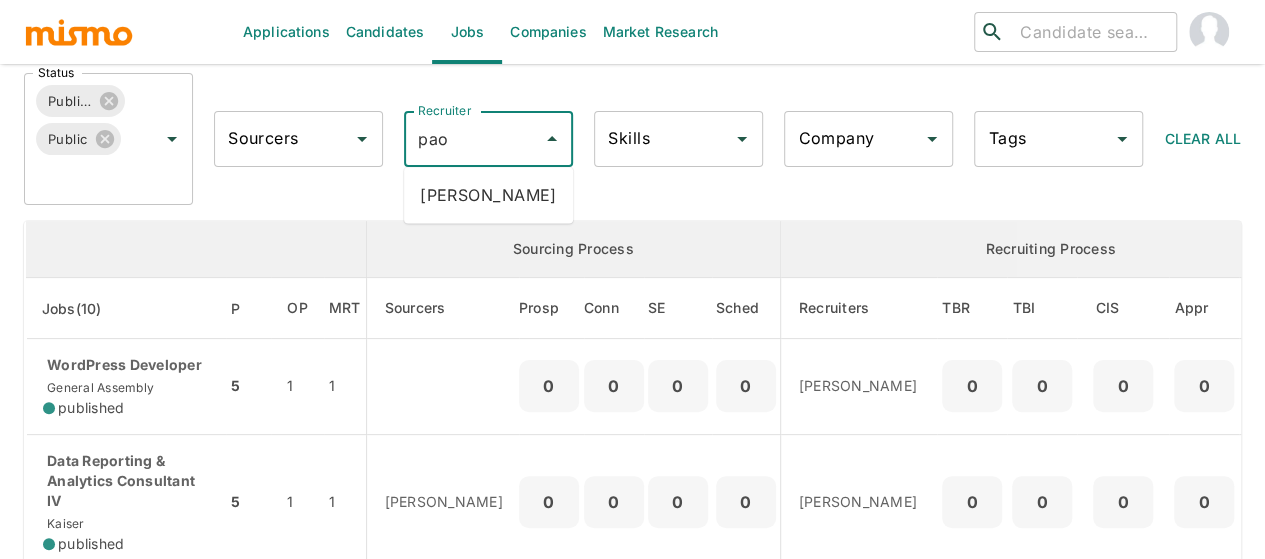 drag, startPoint x: 496, startPoint y: 190, endPoint x: 0, endPoint y: 267, distance: 501.94122 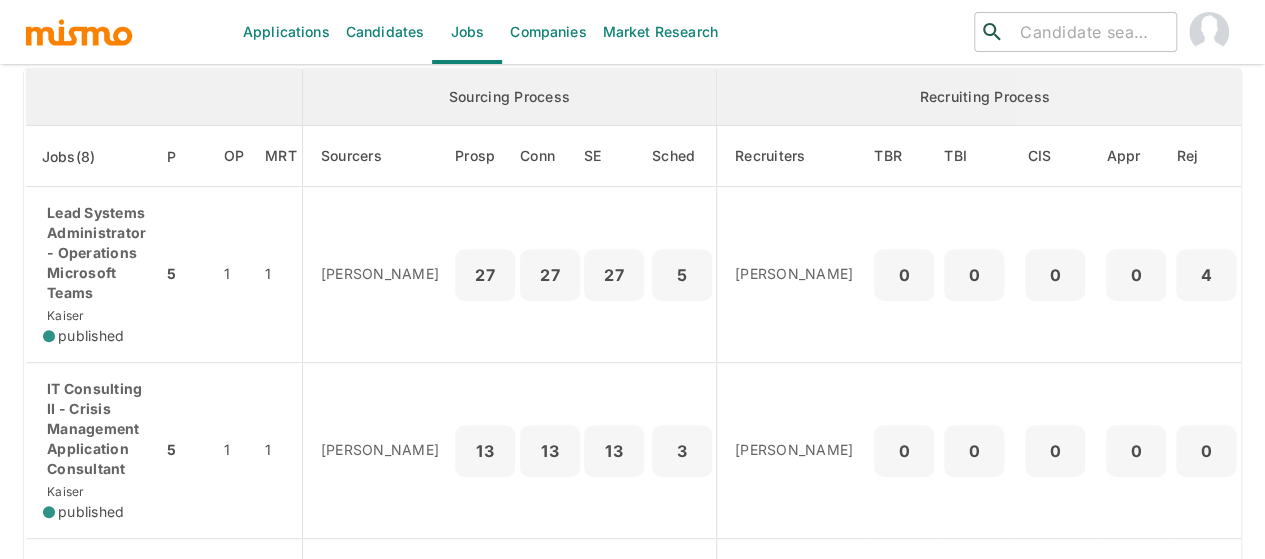 scroll, scrollTop: 0, scrollLeft: 0, axis: both 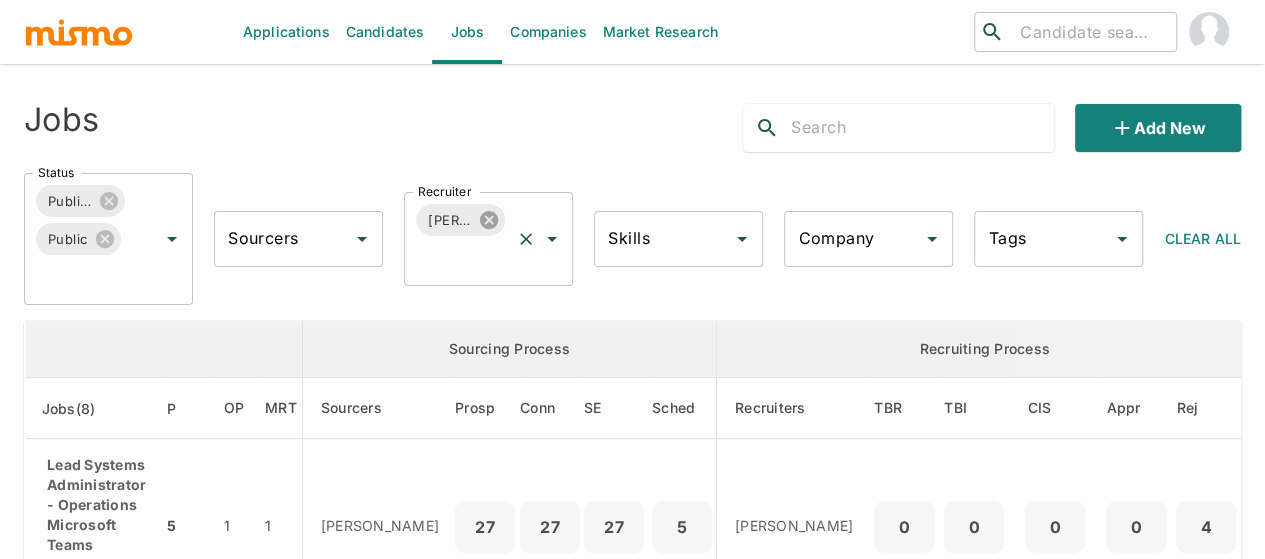 click 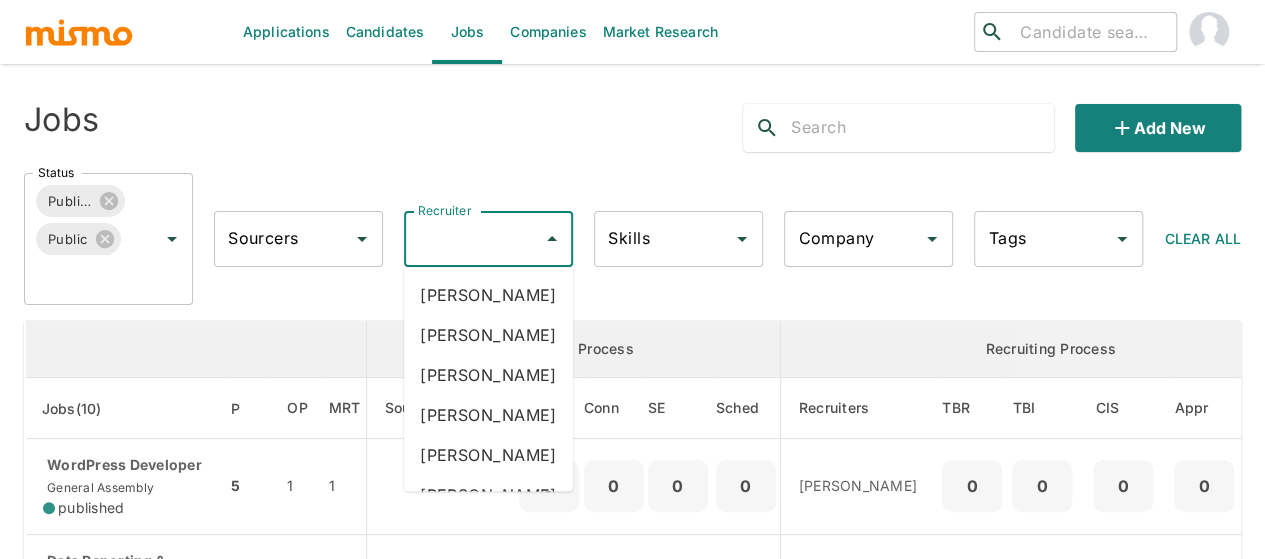 click on "Recruiter" at bounding box center [473, 239] 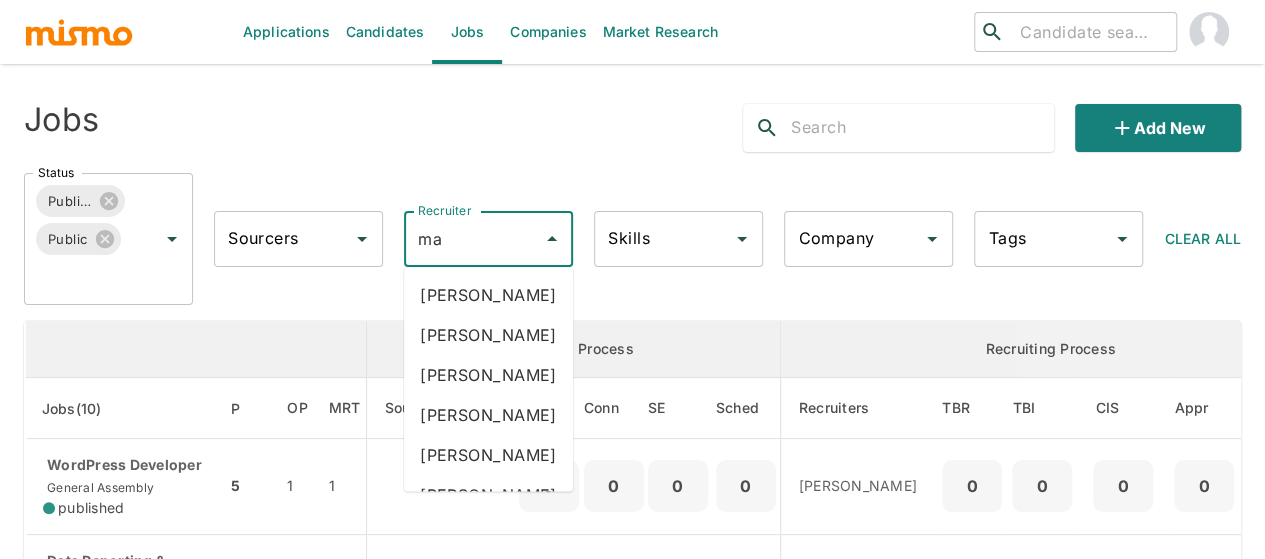 type on "mai" 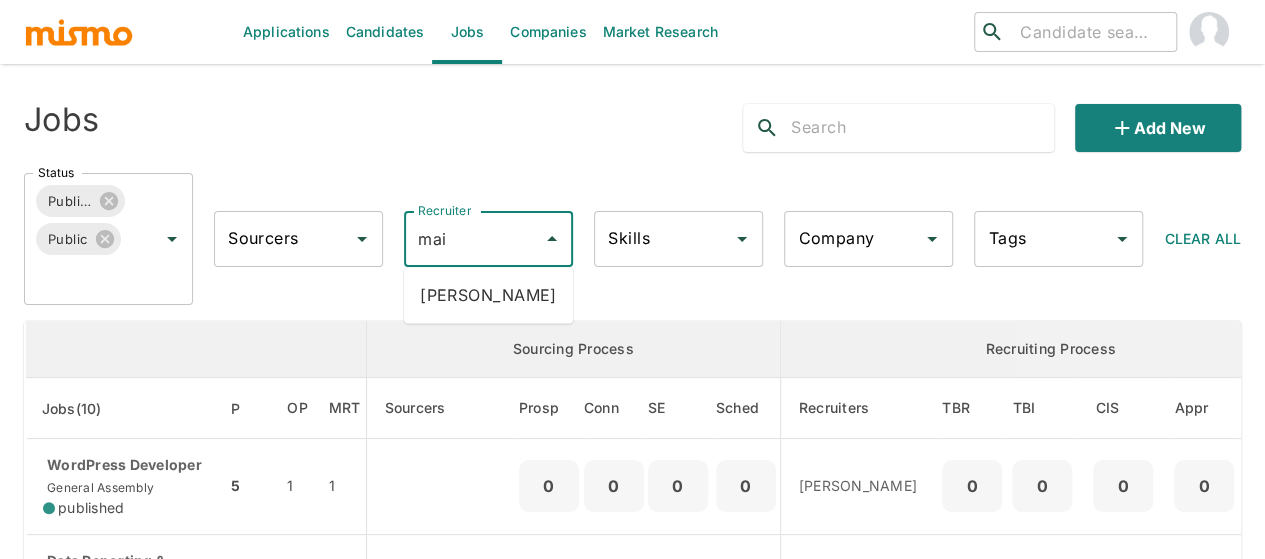click on "Maia Reyes" at bounding box center [488, 295] 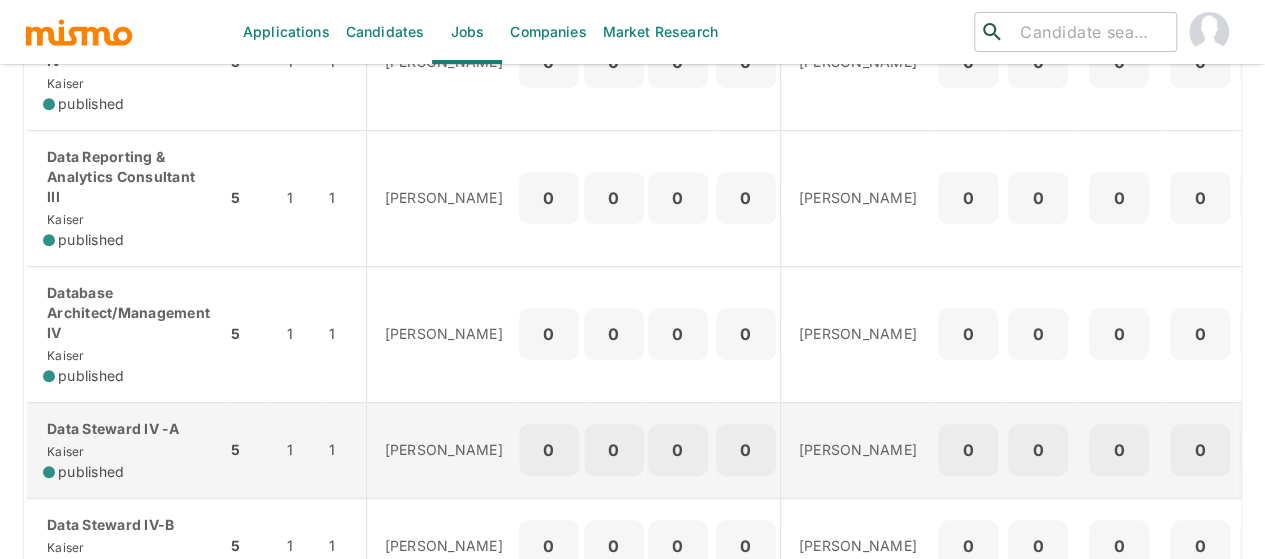 scroll, scrollTop: 400, scrollLeft: 0, axis: vertical 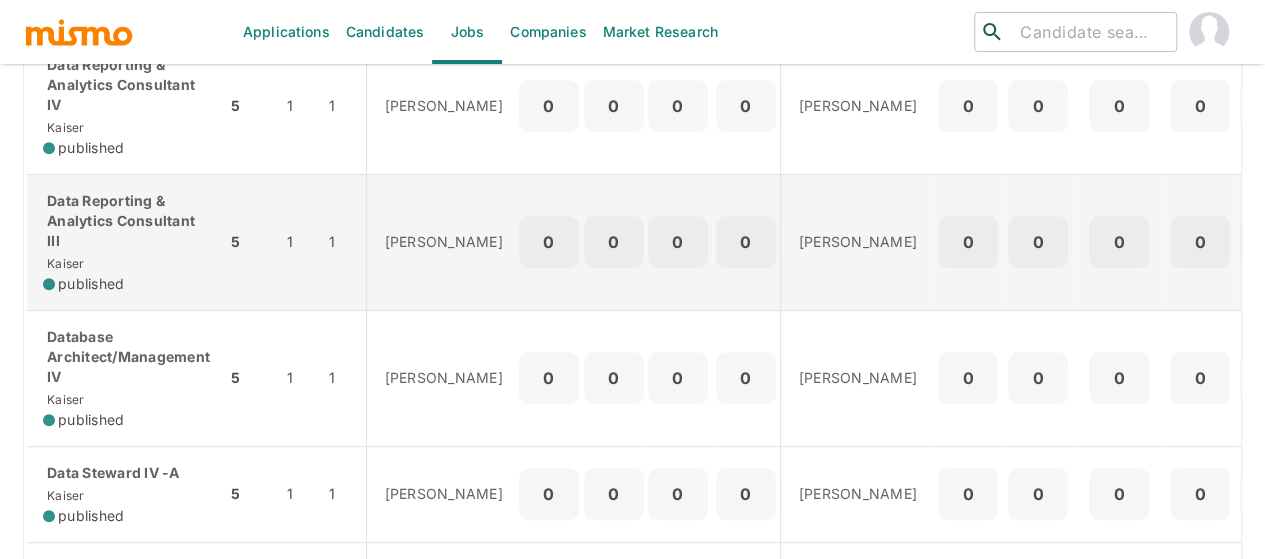 click on "Data Reporting &  Analytics Consultant III" at bounding box center (126, 221) 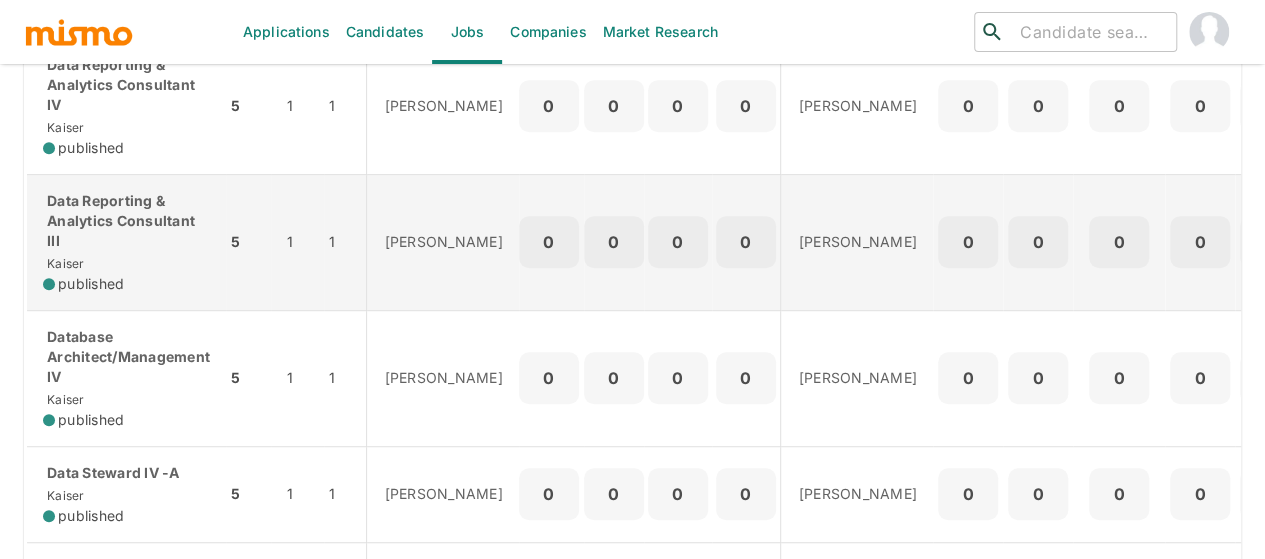 scroll, scrollTop: 500, scrollLeft: 0, axis: vertical 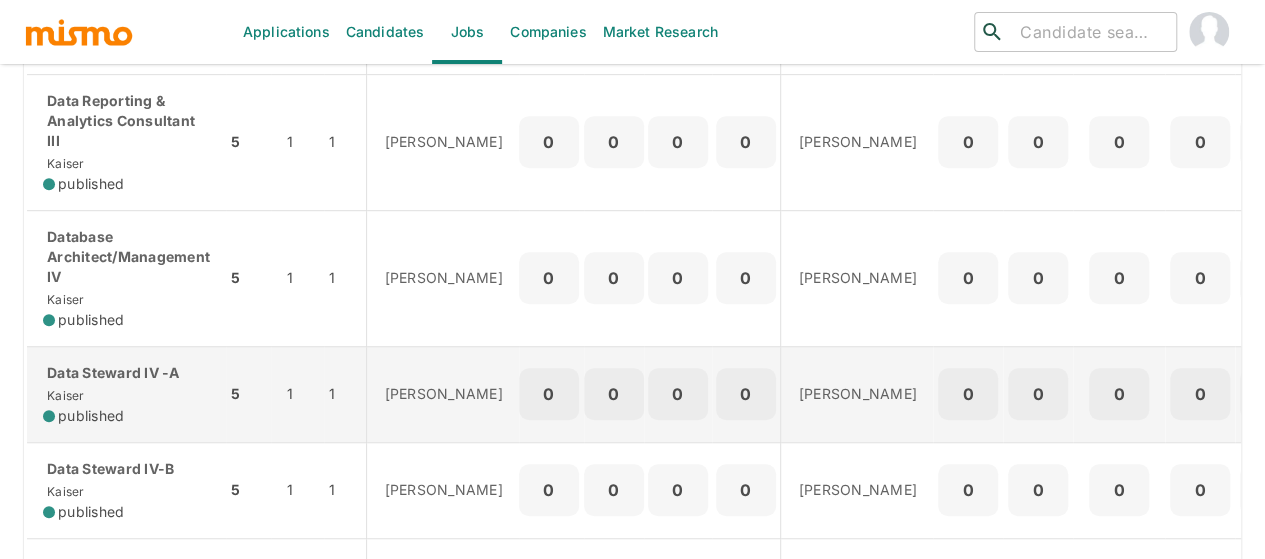 click on "published" at bounding box center [126, 416] 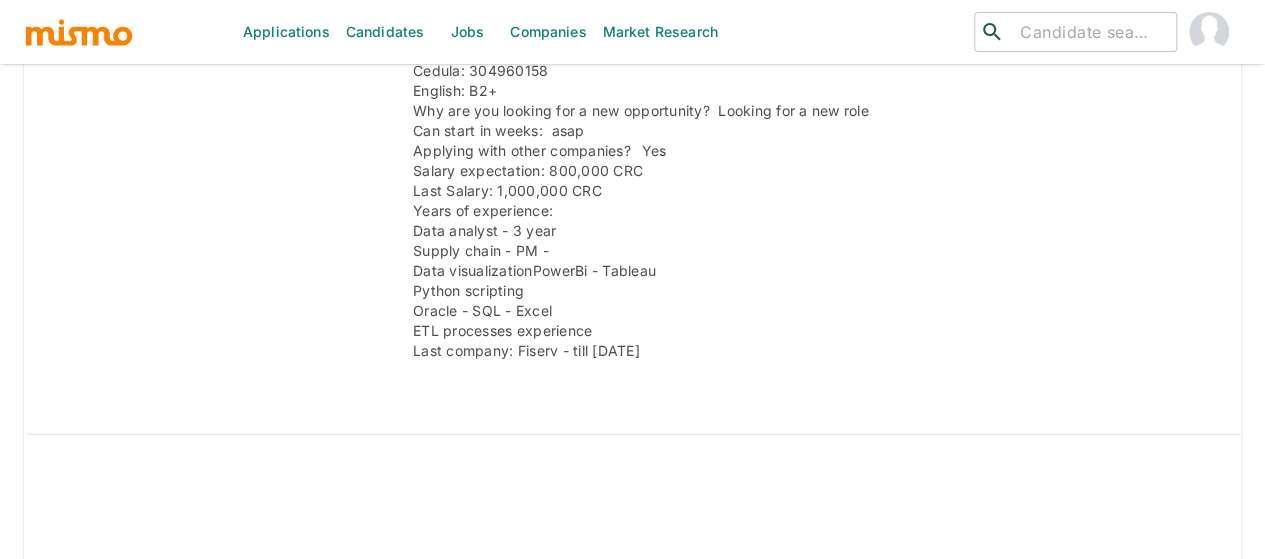 scroll, scrollTop: 2700, scrollLeft: 0, axis: vertical 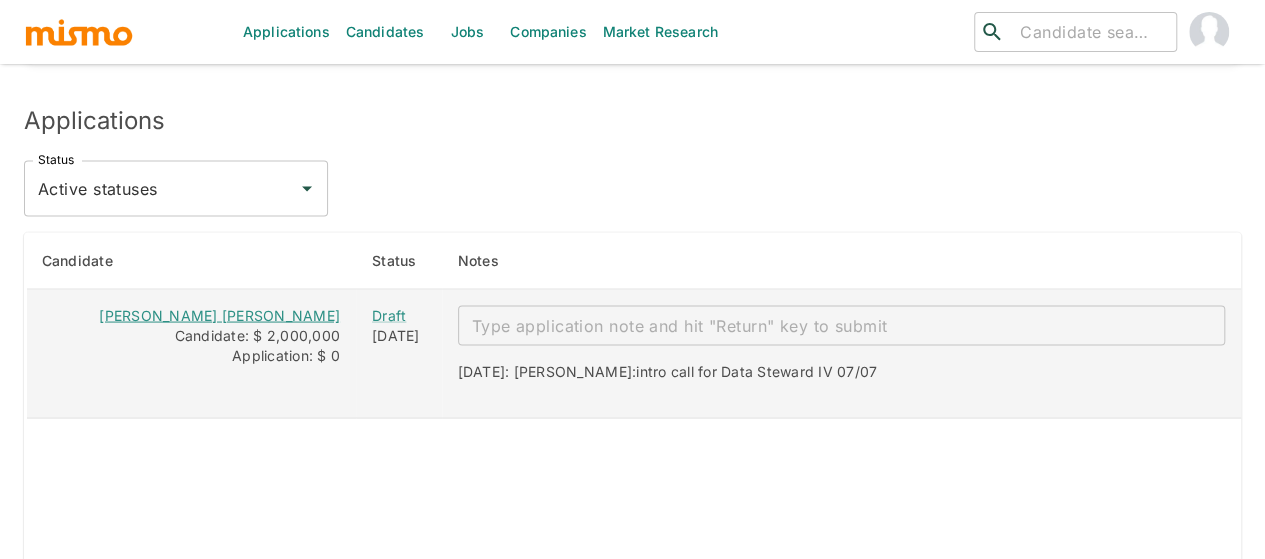 click on "Jose Daniel Pérez Vargas" at bounding box center [219, 314] 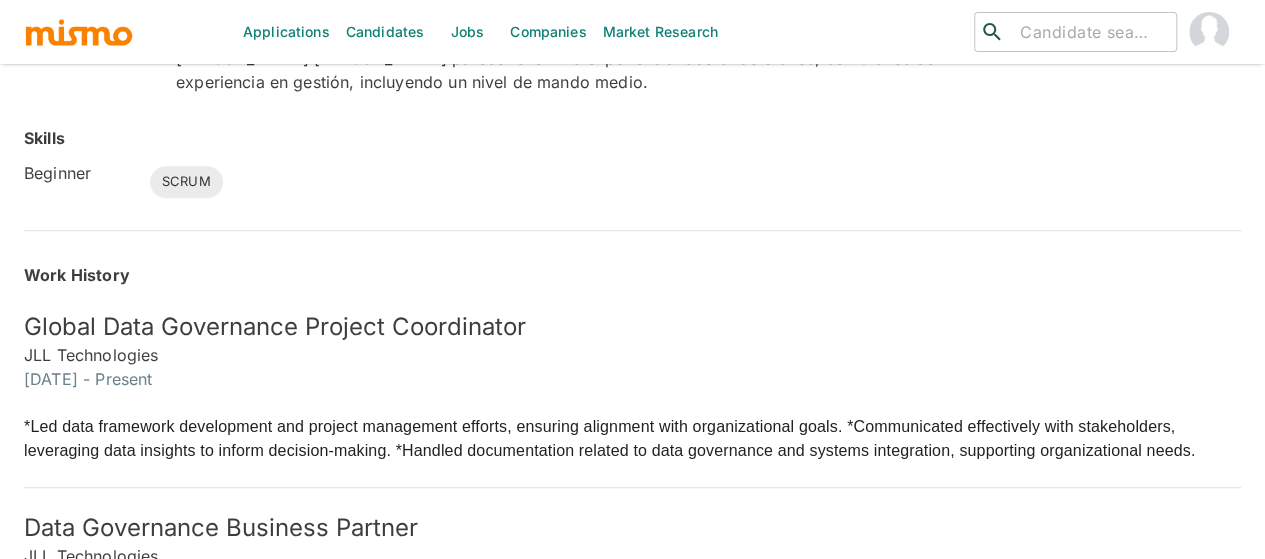 scroll, scrollTop: 0, scrollLeft: 0, axis: both 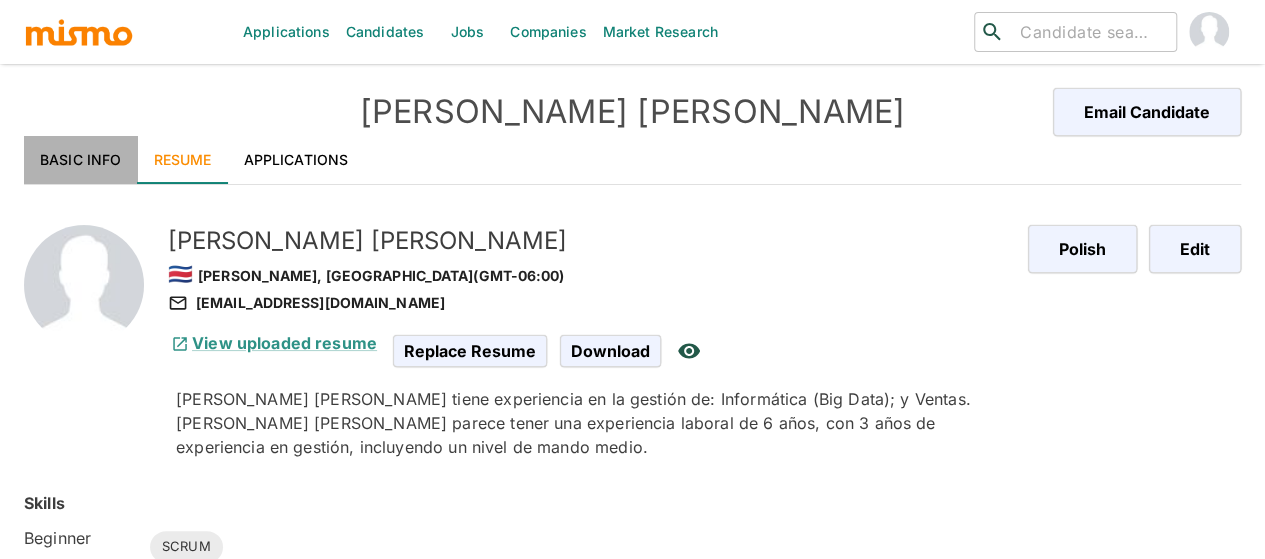 click on "Basic Info" at bounding box center (81, 160) 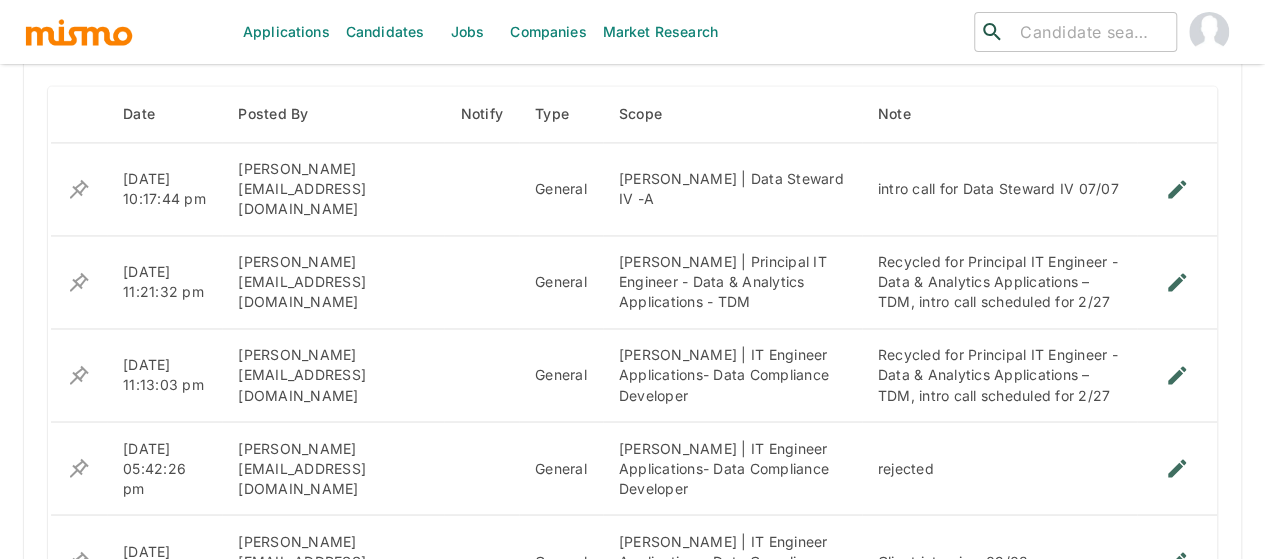 scroll, scrollTop: 1619, scrollLeft: 0, axis: vertical 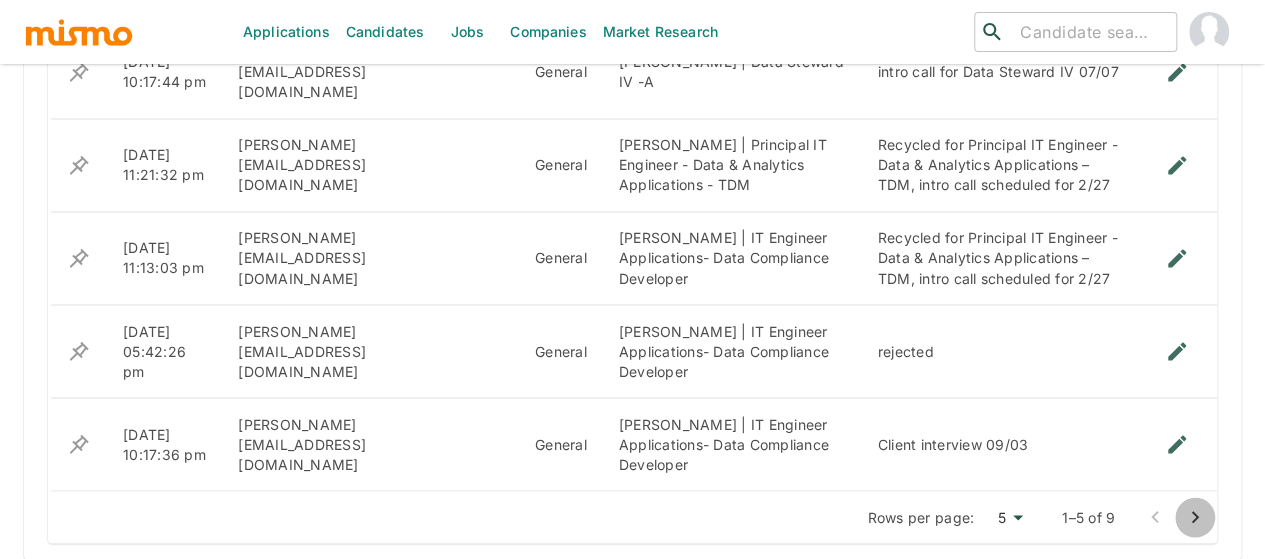 click 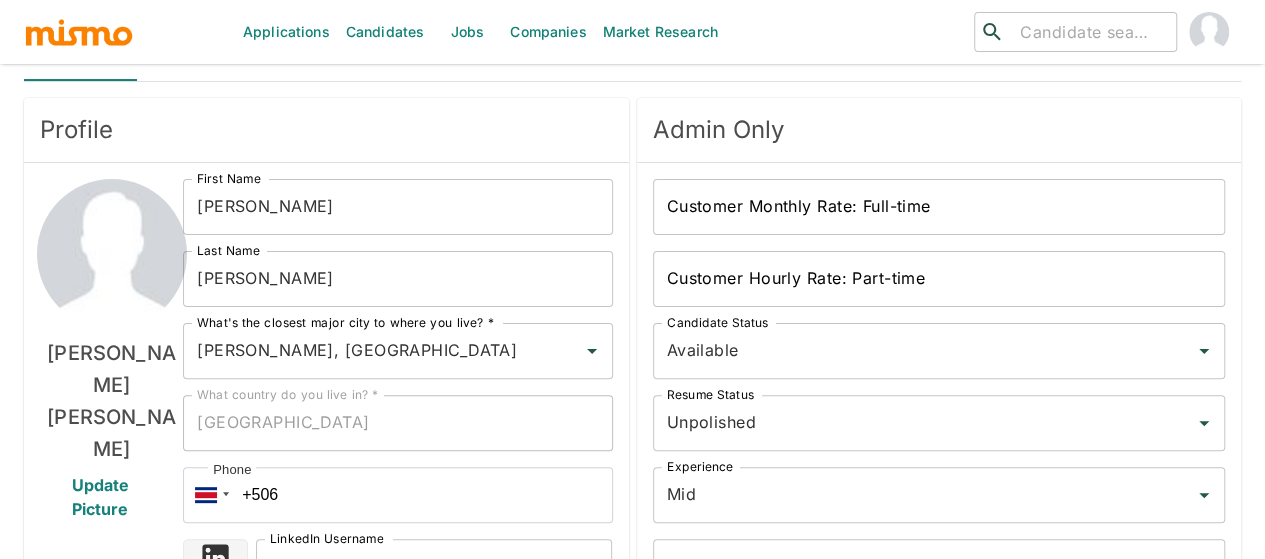 scroll, scrollTop: 0, scrollLeft: 0, axis: both 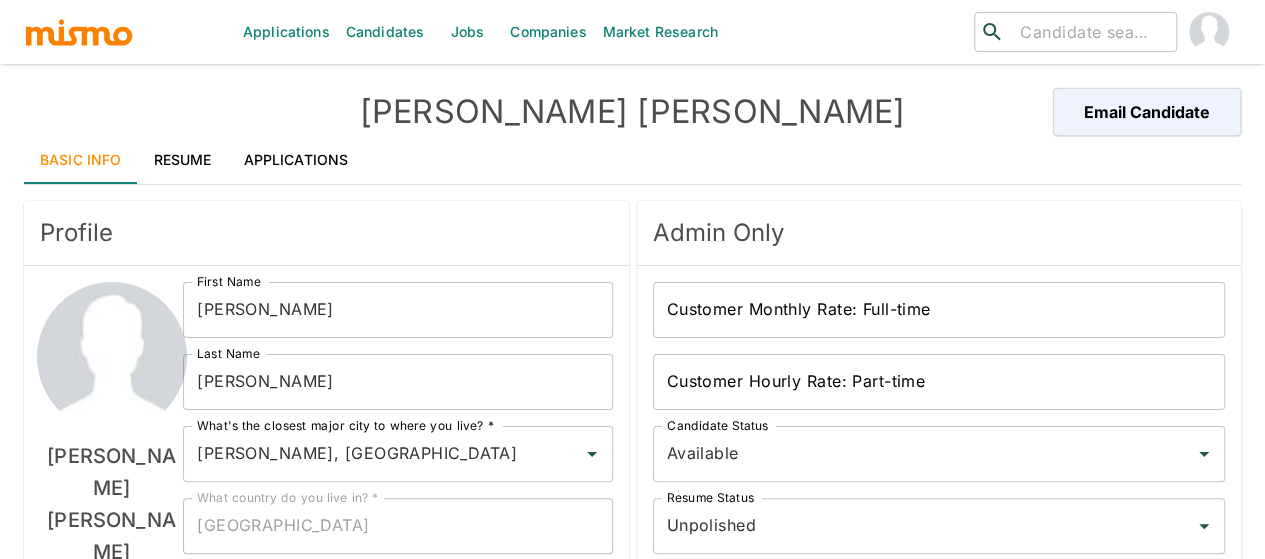 click on "Resume" at bounding box center (183, 160) 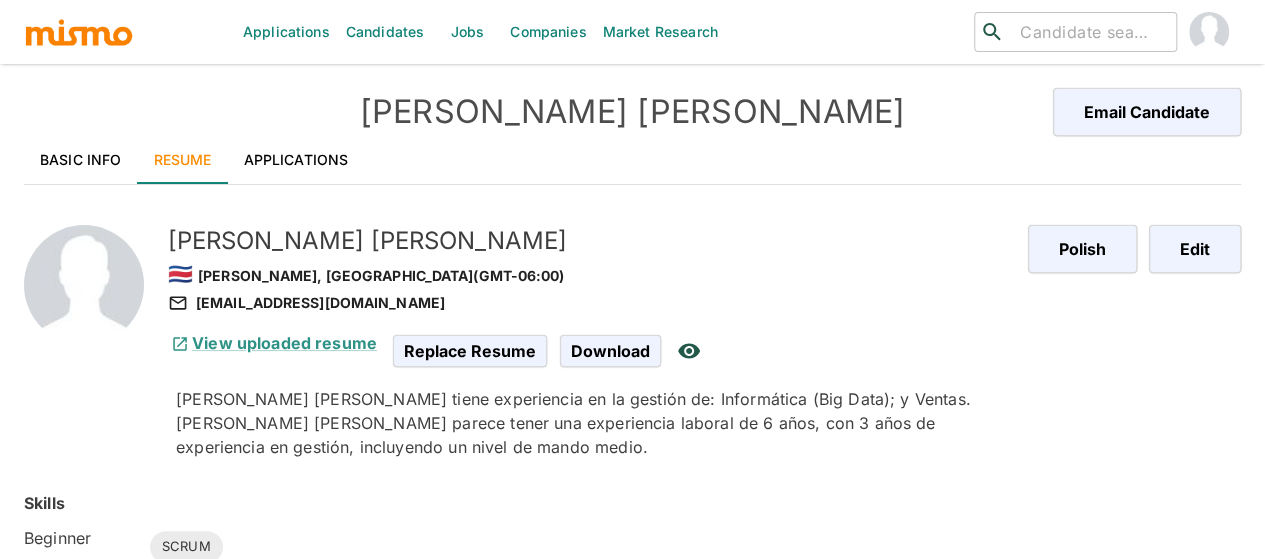 click on "Basic Info" at bounding box center (81, 160) 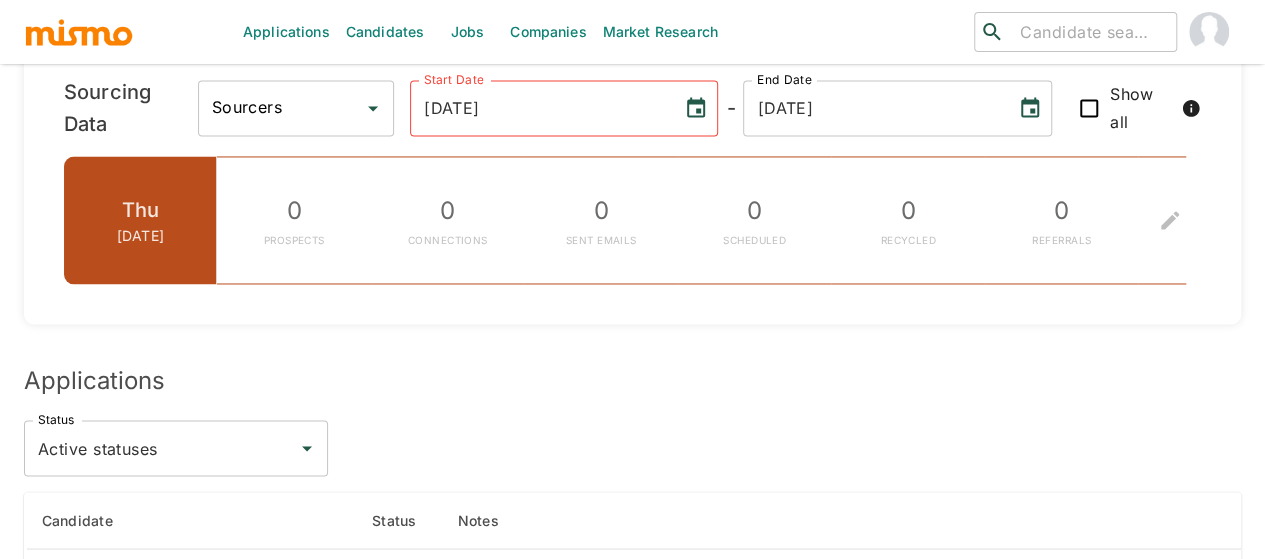 scroll, scrollTop: 1940, scrollLeft: 0, axis: vertical 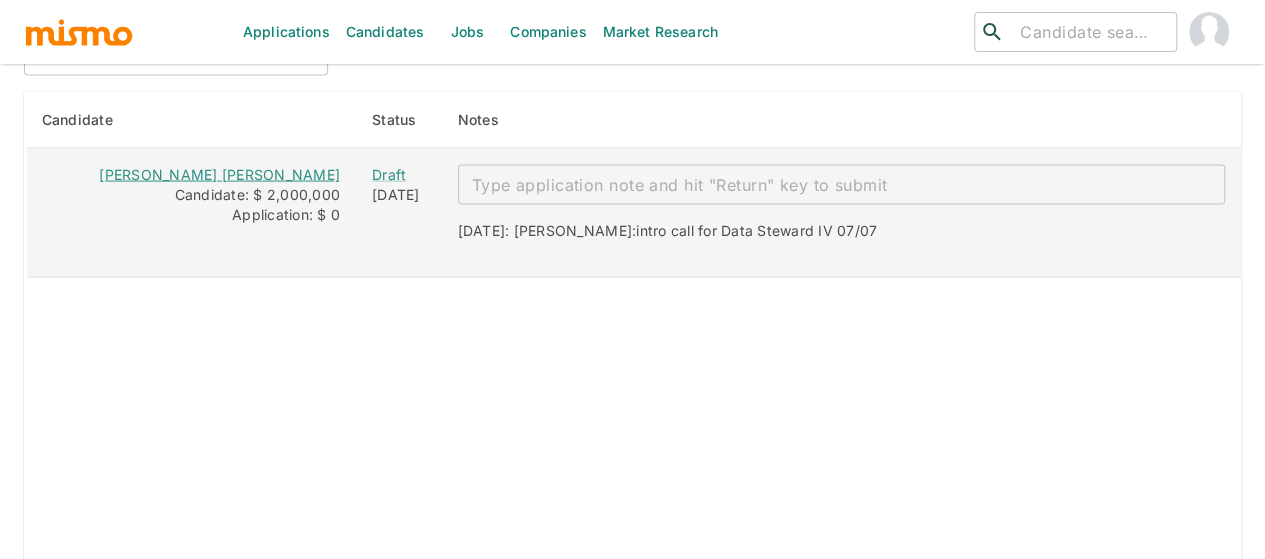 click on "[PERSON_NAME] [PERSON_NAME]" at bounding box center (219, 174) 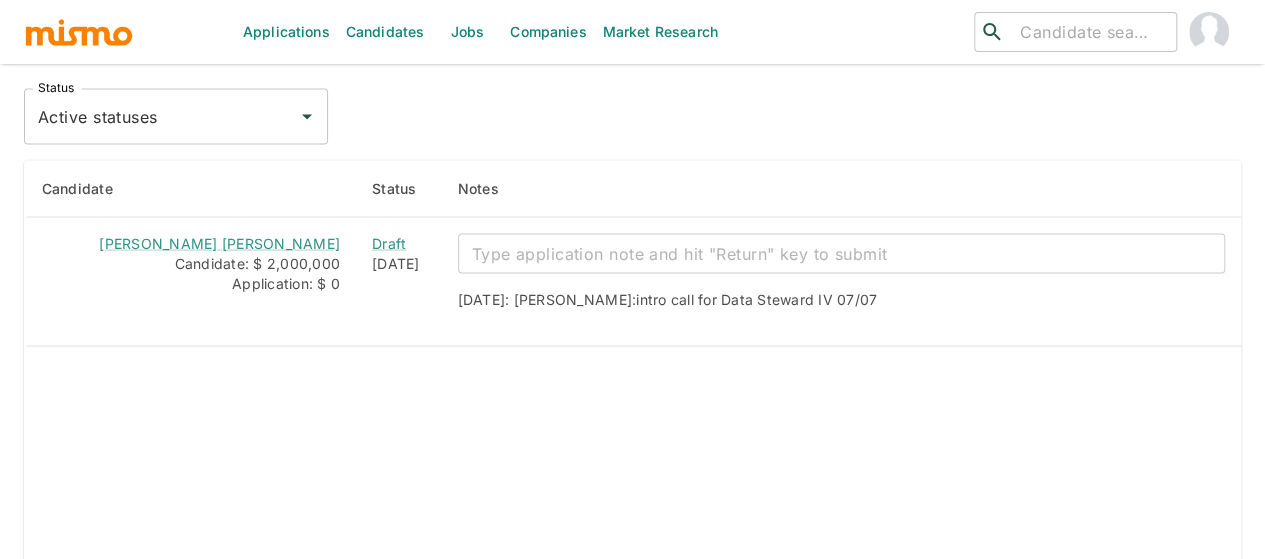 scroll, scrollTop: 1840, scrollLeft: 0, axis: vertical 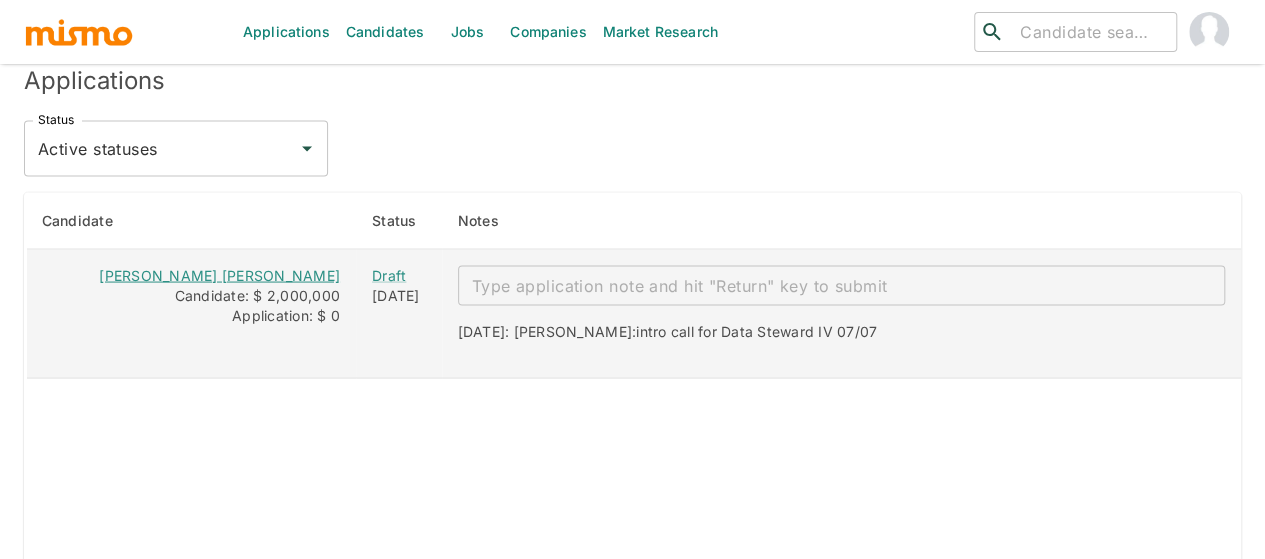 click on "[PERSON_NAME] [PERSON_NAME]" at bounding box center [219, 274] 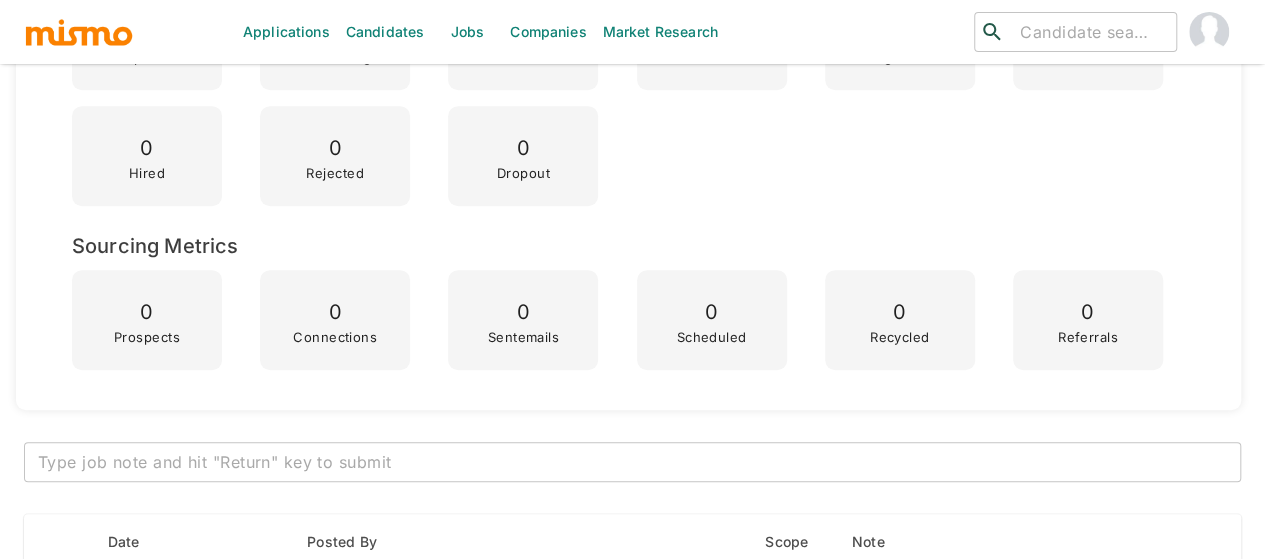 scroll, scrollTop: 0, scrollLeft: 0, axis: both 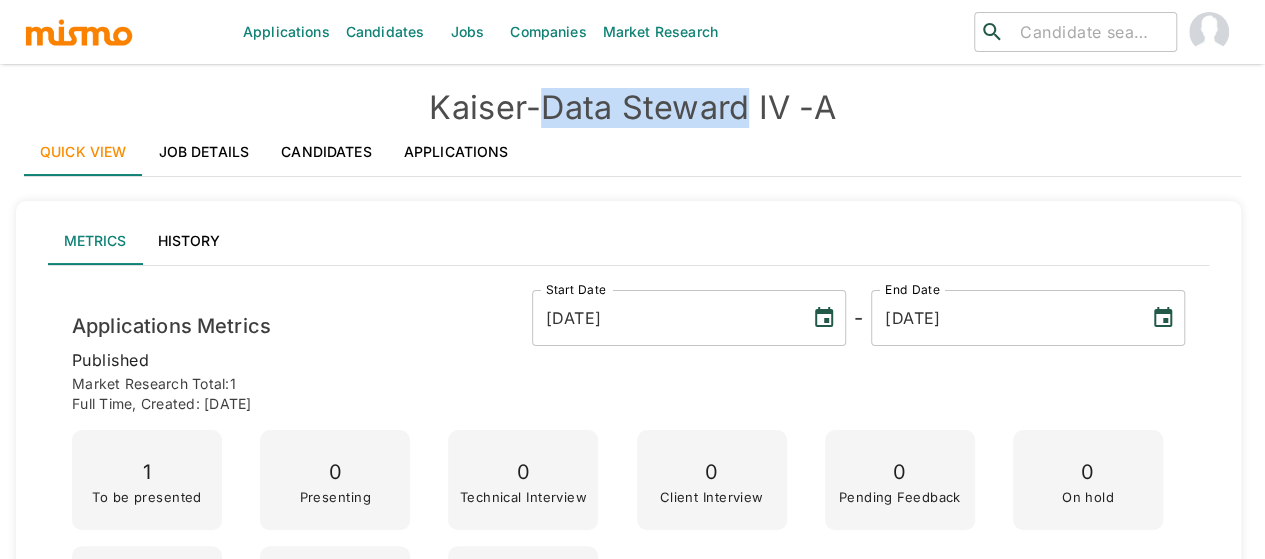 drag, startPoint x: 760, startPoint y: 111, endPoint x: 554, endPoint y: 103, distance: 206.15529 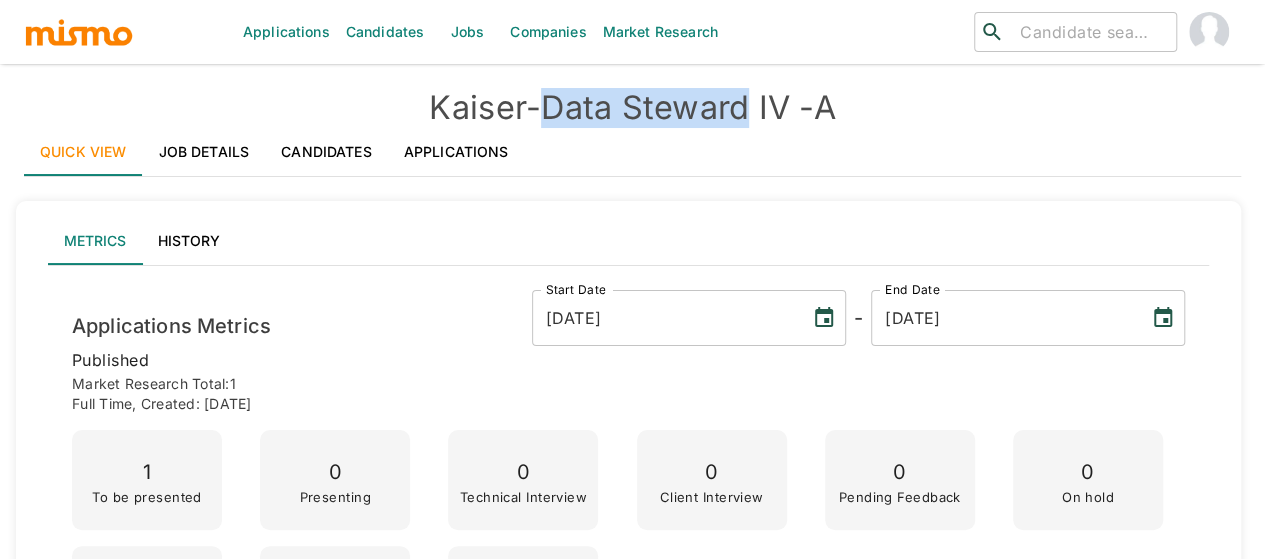 click on "Kaiser  -  Data Steward IV -A" at bounding box center [632, 108] 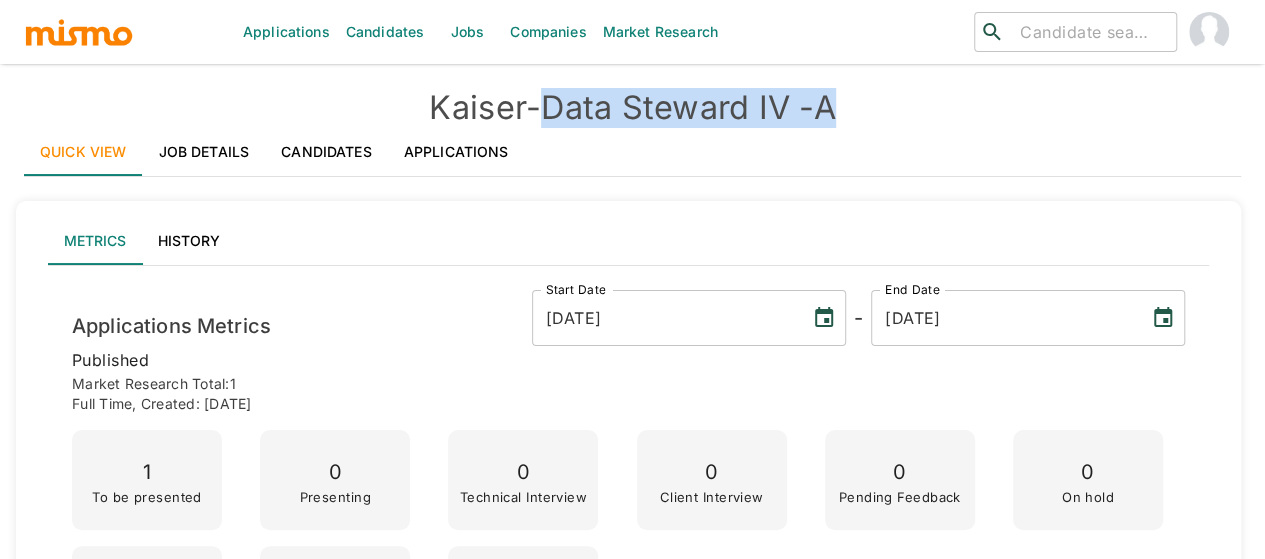 drag, startPoint x: 854, startPoint y: 111, endPoint x: 547, endPoint y: 108, distance: 307.01465 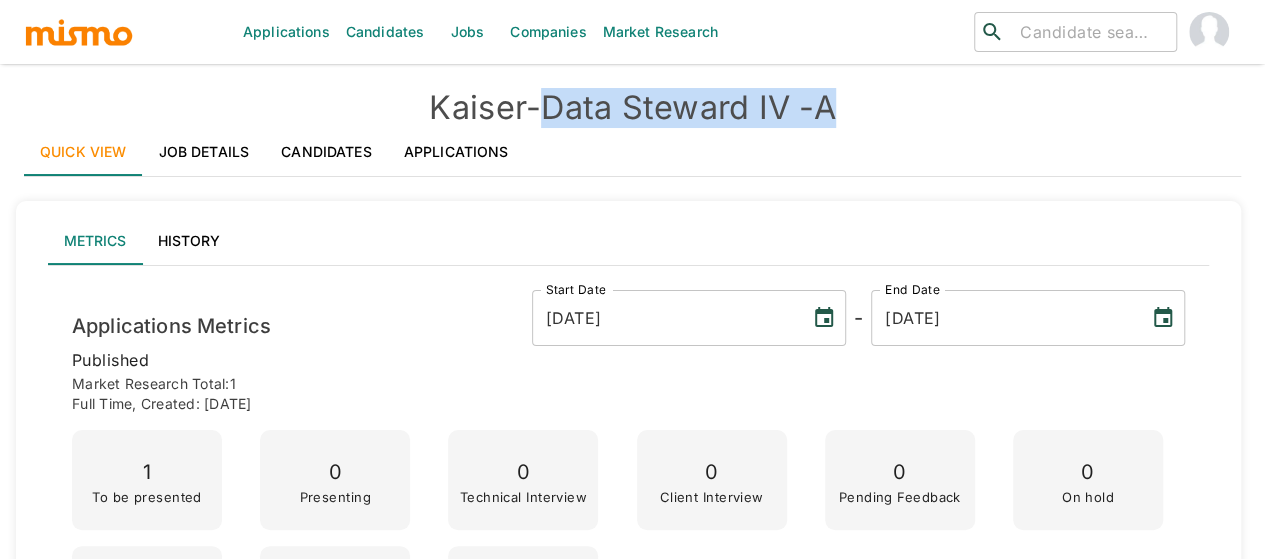 click on "Kaiser  -  Data Steward IV -A" at bounding box center (632, 108) 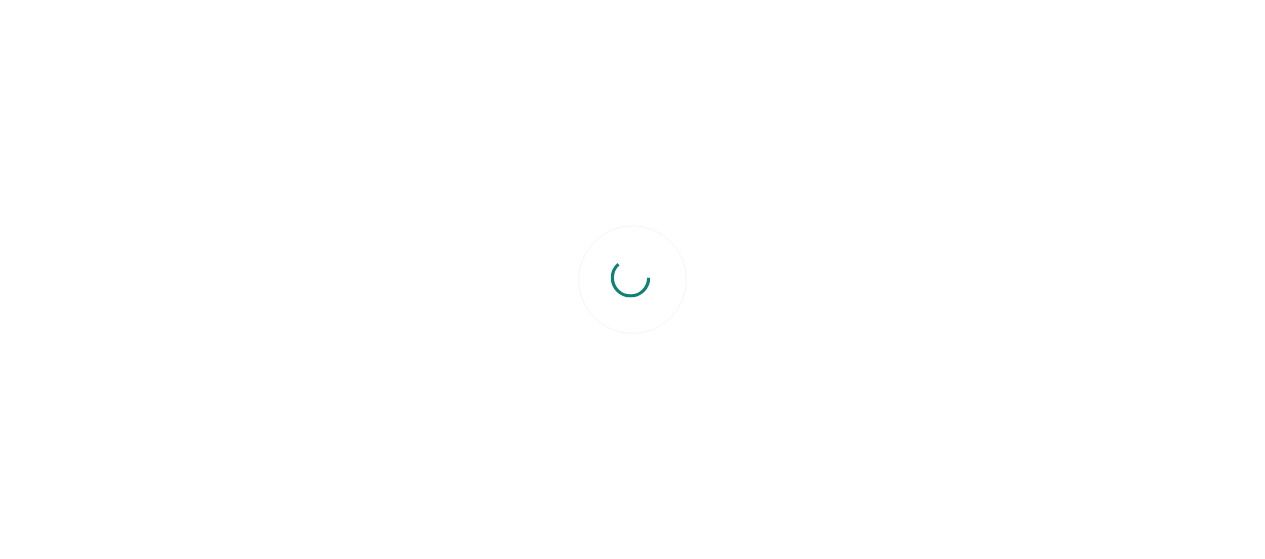 scroll, scrollTop: 0, scrollLeft: 0, axis: both 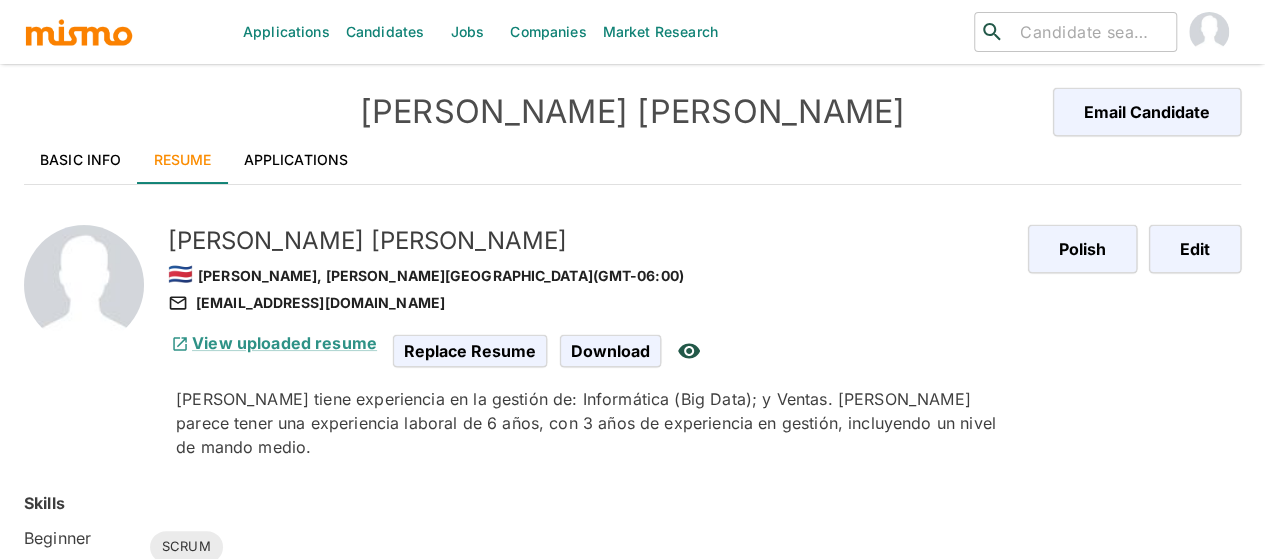 click on "Basic Info" at bounding box center (81, 160) 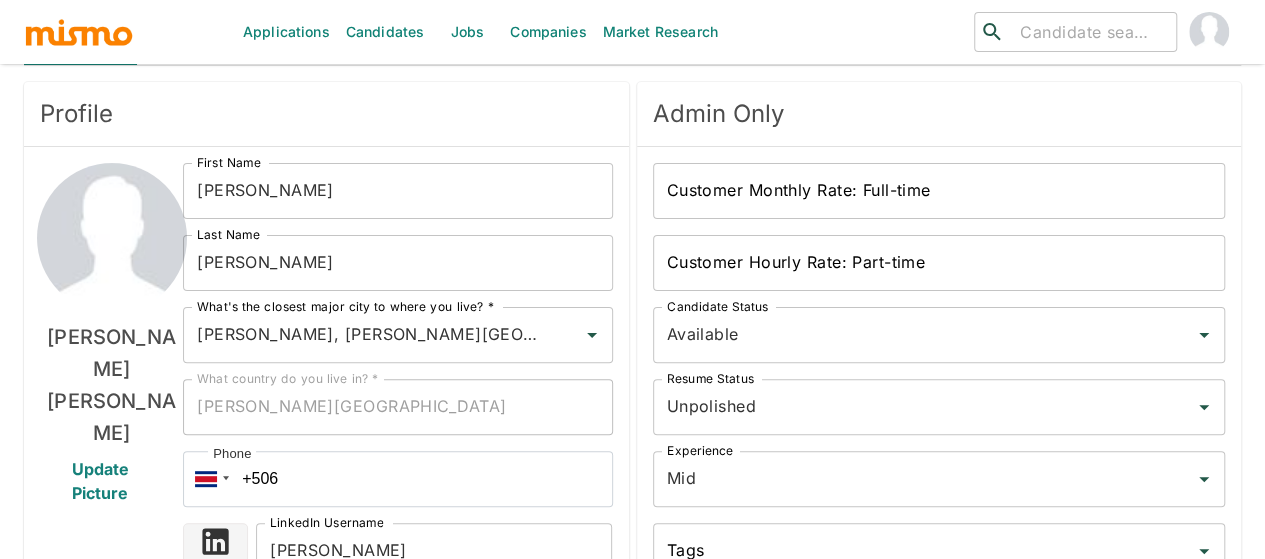 scroll, scrollTop: 0, scrollLeft: 0, axis: both 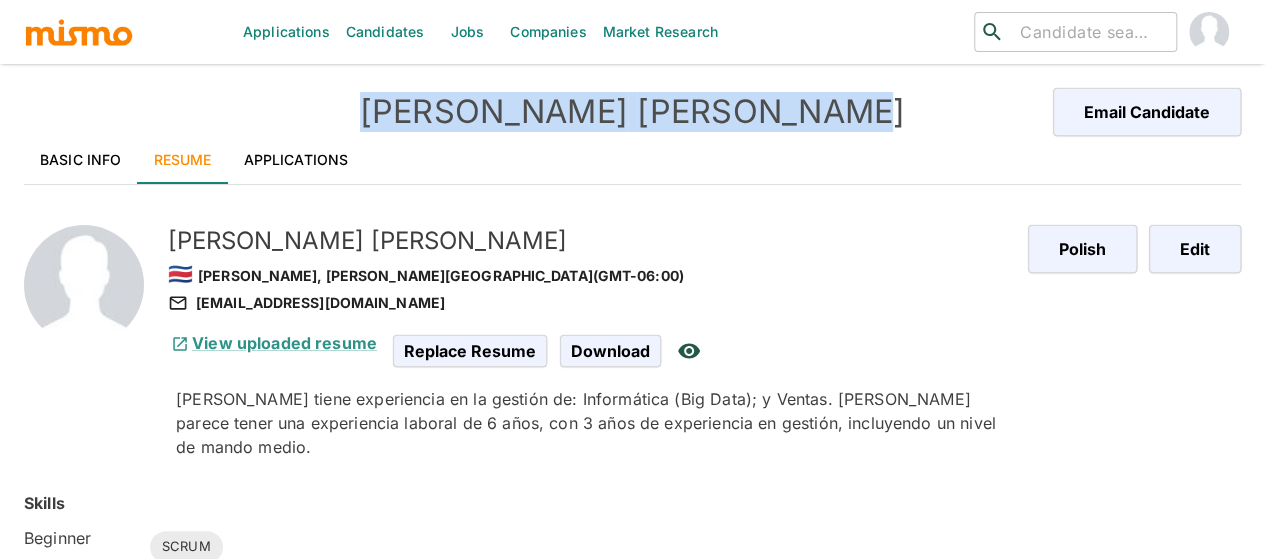 drag, startPoint x: 837, startPoint y: 116, endPoint x: 435, endPoint y: 112, distance: 402.0199 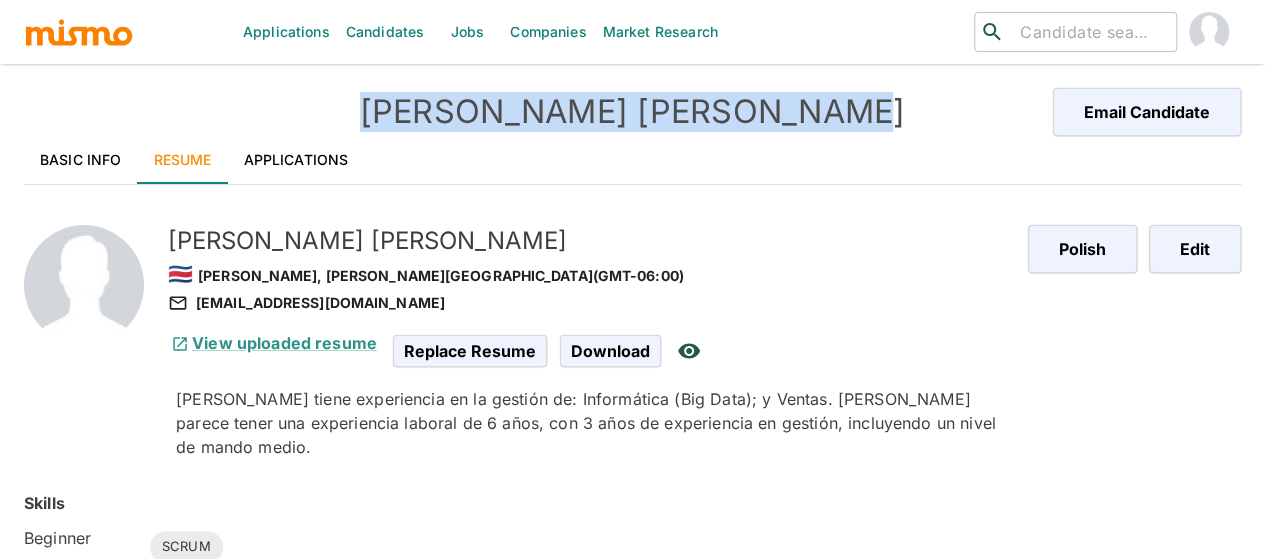 click on "[PERSON_NAME]" at bounding box center [632, 112] 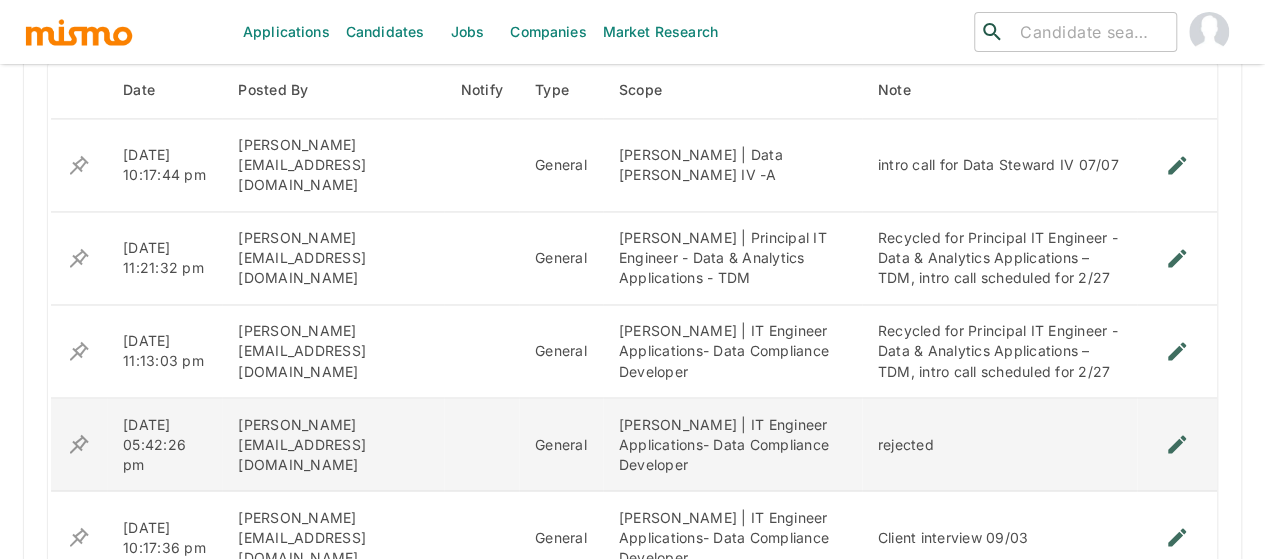 scroll, scrollTop: 1619, scrollLeft: 0, axis: vertical 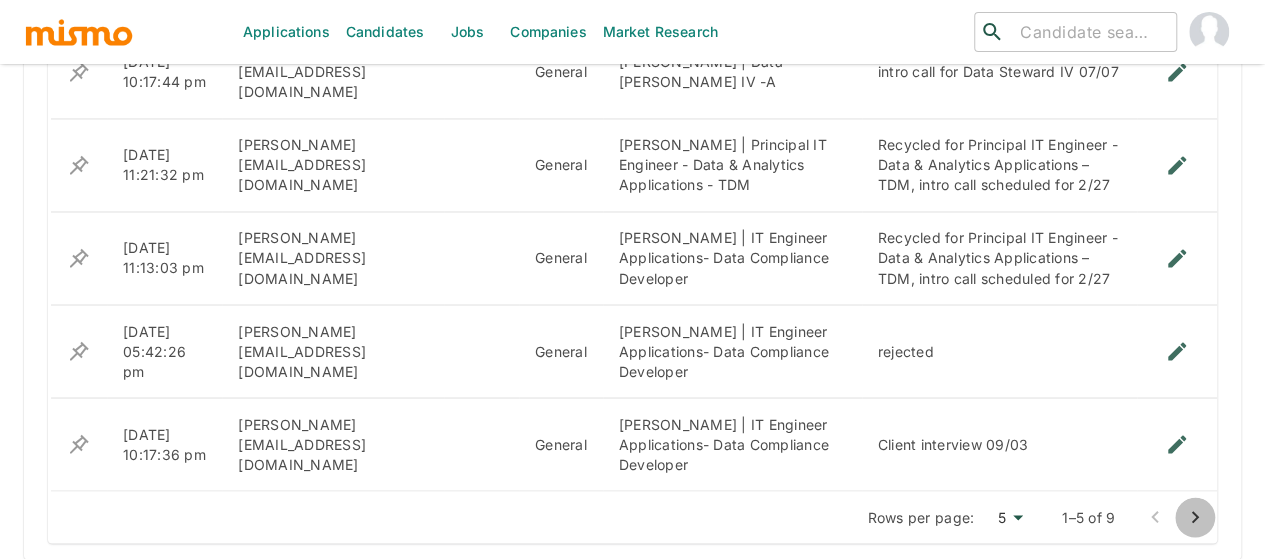 click 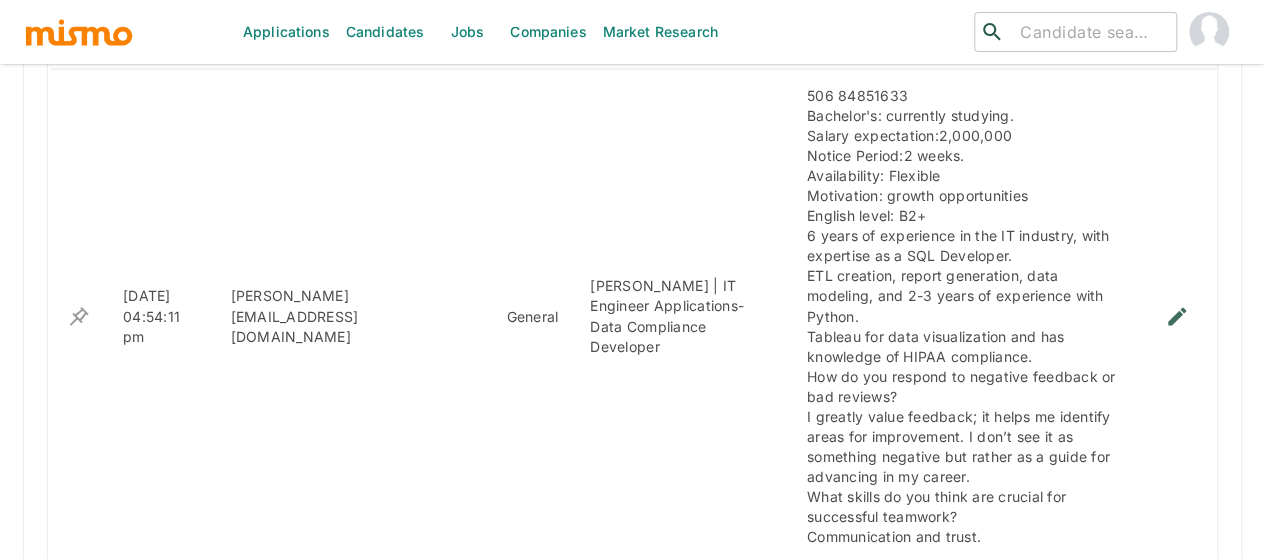 scroll, scrollTop: 1872, scrollLeft: 0, axis: vertical 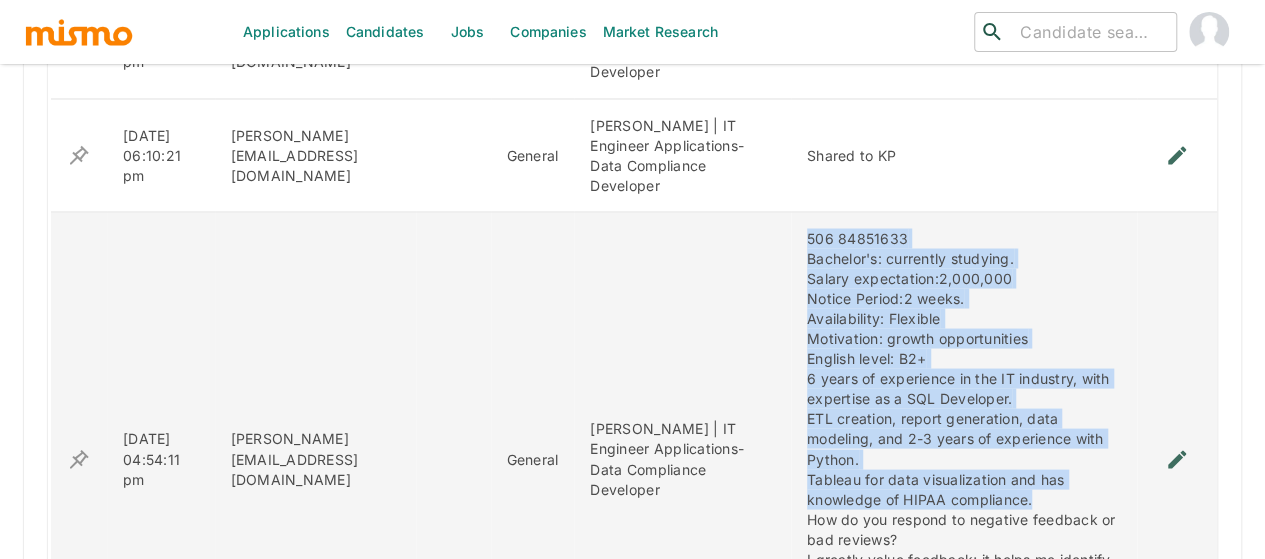 drag, startPoint x: 928, startPoint y: 315, endPoint x: 760, endPoint y: 179, distance: 216.1481 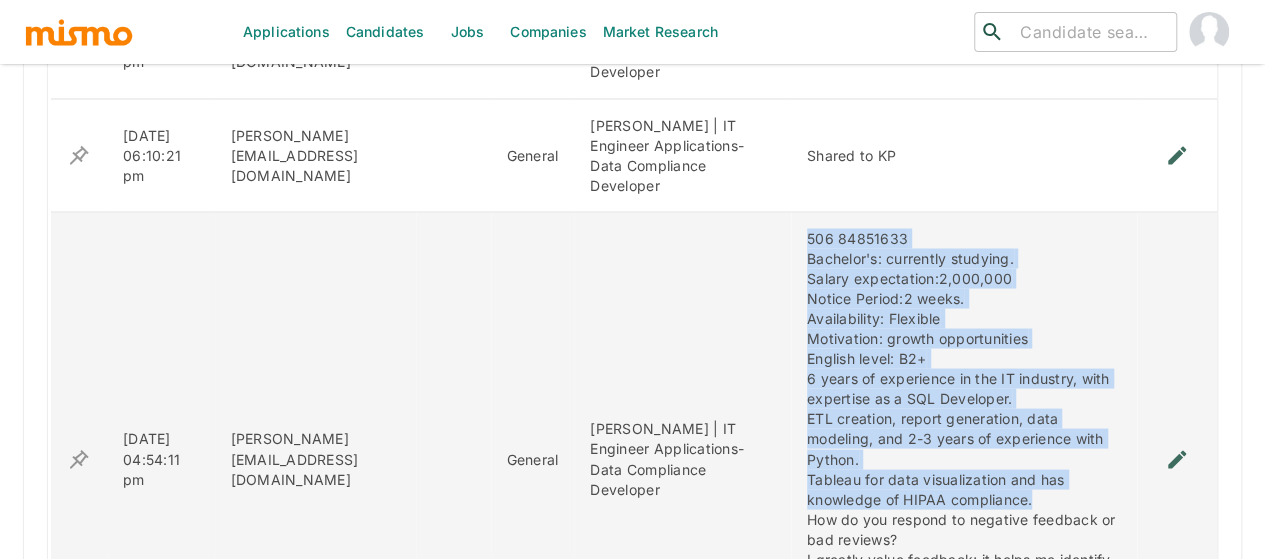 click on "506 84851633 Bachelor's: currently studying. Salary expectation:2,000,000  Notice Period:2 weeks. Availability: Flexible Motivation: growth opportunities English level: B2+ 6 years of experience in the IT industry, with expertise as a SQL Developer.  ETL creation, report generation, data modeling, and 2-3 years of experience with Python.  Tableau for data visualization and has knowledge of HIPAA compliance. How do you respond to negative feedback or bad reviews?  I greatly value feedback; it helps me identify areas for improvement. I don’t see it as something negative but rather as a guide for advancing in my career. What skills do you think are crucial for successful teamwork?   Communication and trust." at bounding box center [964, 458] 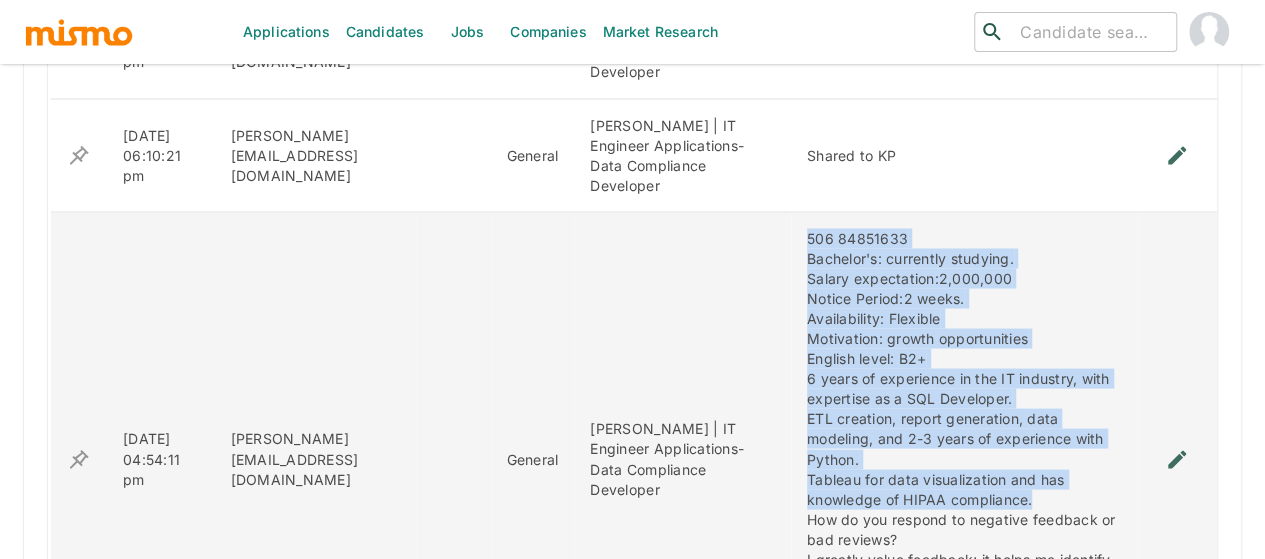 copy on "506 84851633 Bachelor's: currently studying. Salary expectation:2,000,000  Notice Period:2 weeks. Availability: Flexible Motivation: growth opportunities English level: B2+ 6 years of experience in the IT industry, with expertise as a SQL Developer.  ETL creation, report generation, data modeling, and 2-3 years of experience with Python.  Tableau for data visualization and has knowledge of HIPAA compliance." 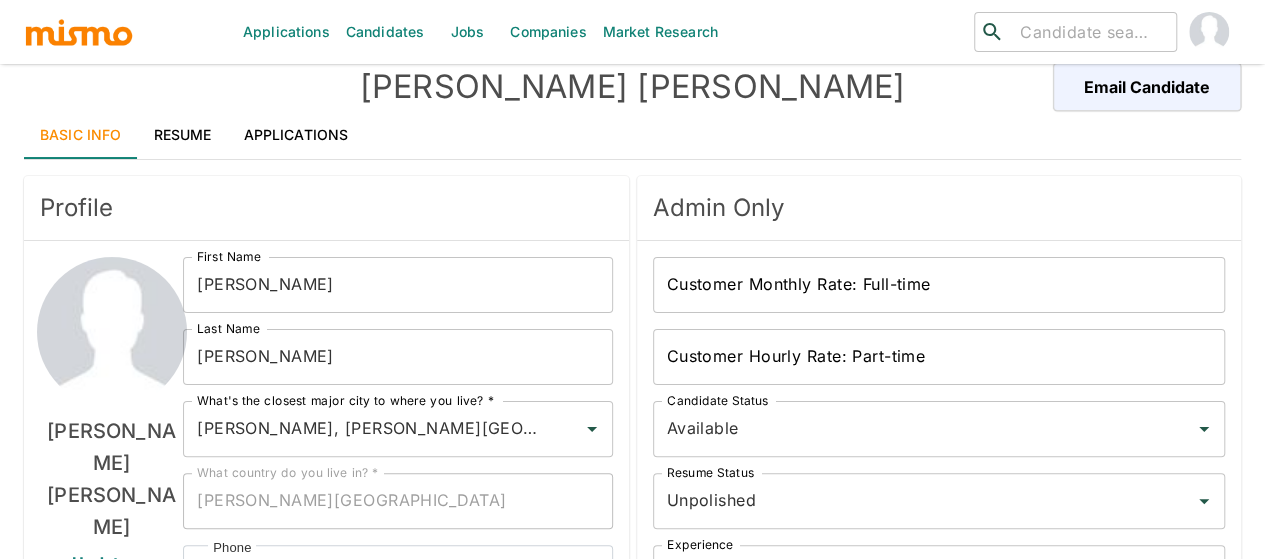 scroll, scrollTop: 0, scrollLeft: 0, axis: both 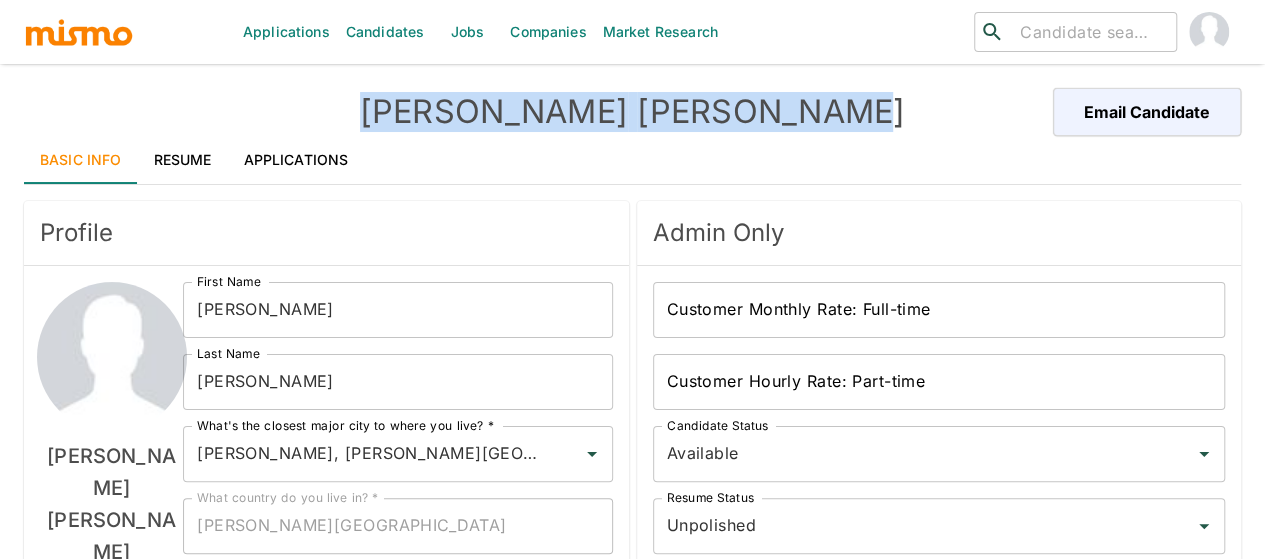 drag, startPoint x: 842, startPoint y: 111, endPoint x: 434, endPoint y: 95, distance: 408.3136 